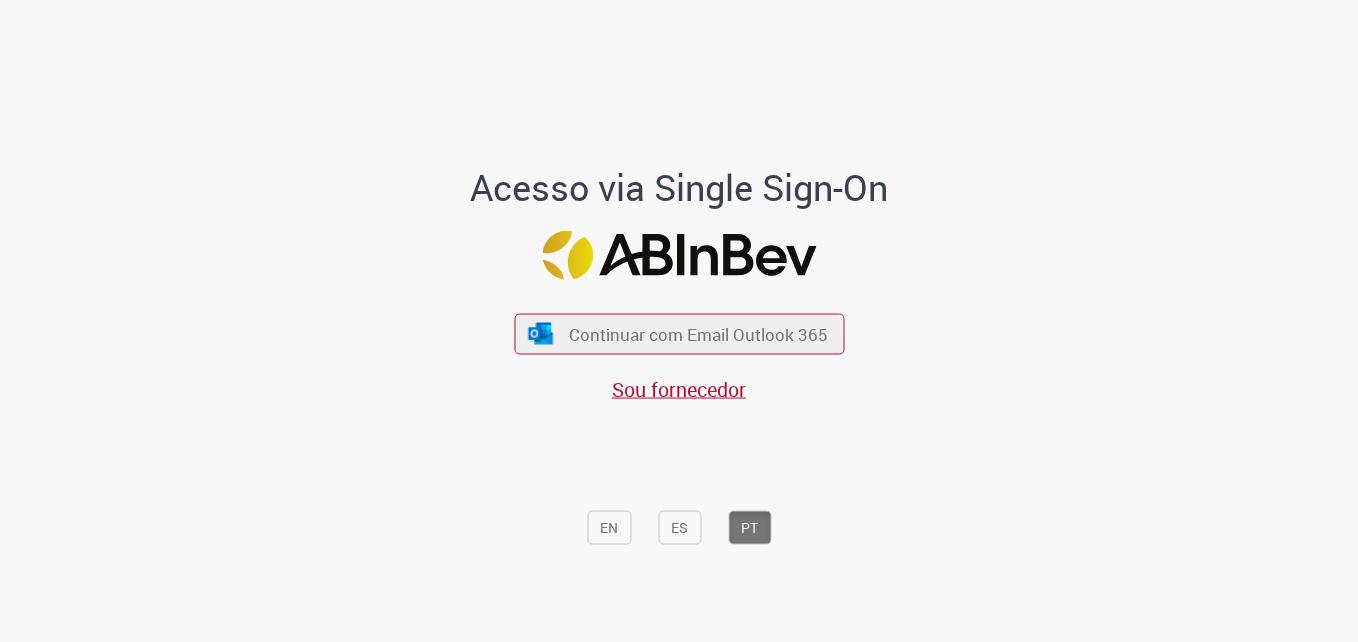 scroll, scrollTop: 0, scrollLeft: 0, axis: both 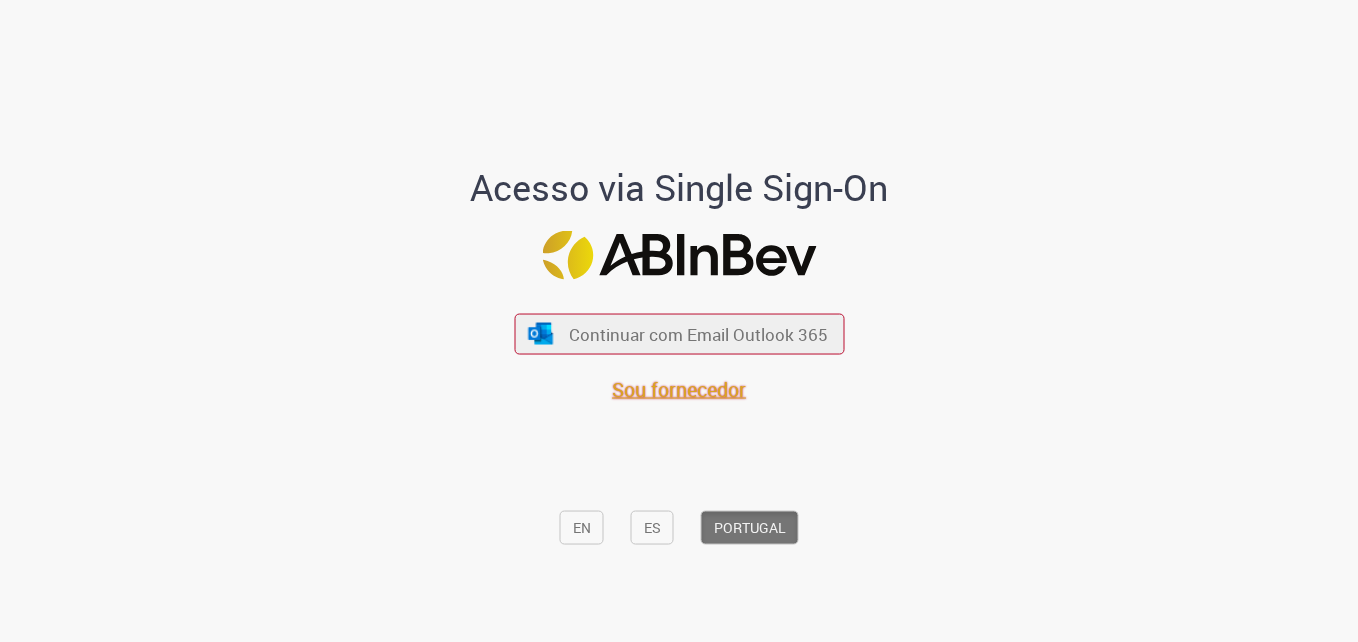 click on "Sou fornecedor" at bounding box center (679, 389) 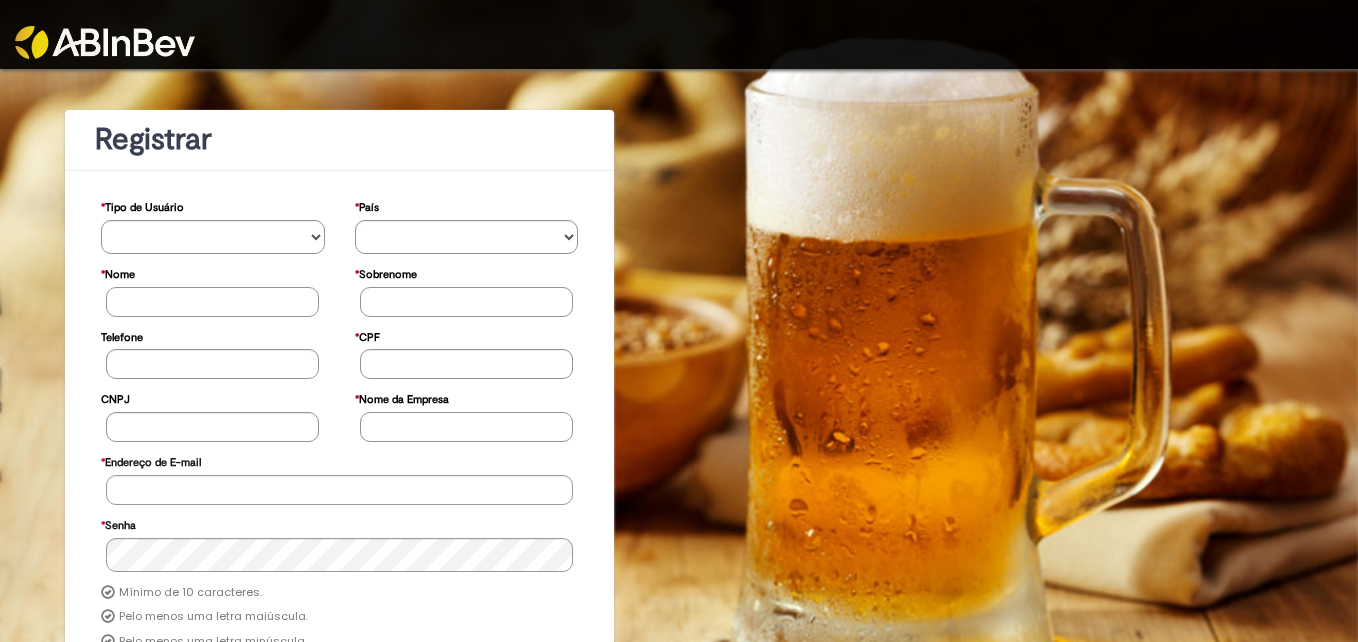 scroll, scrollTop: 0, scrollLeft: 0, axis: both 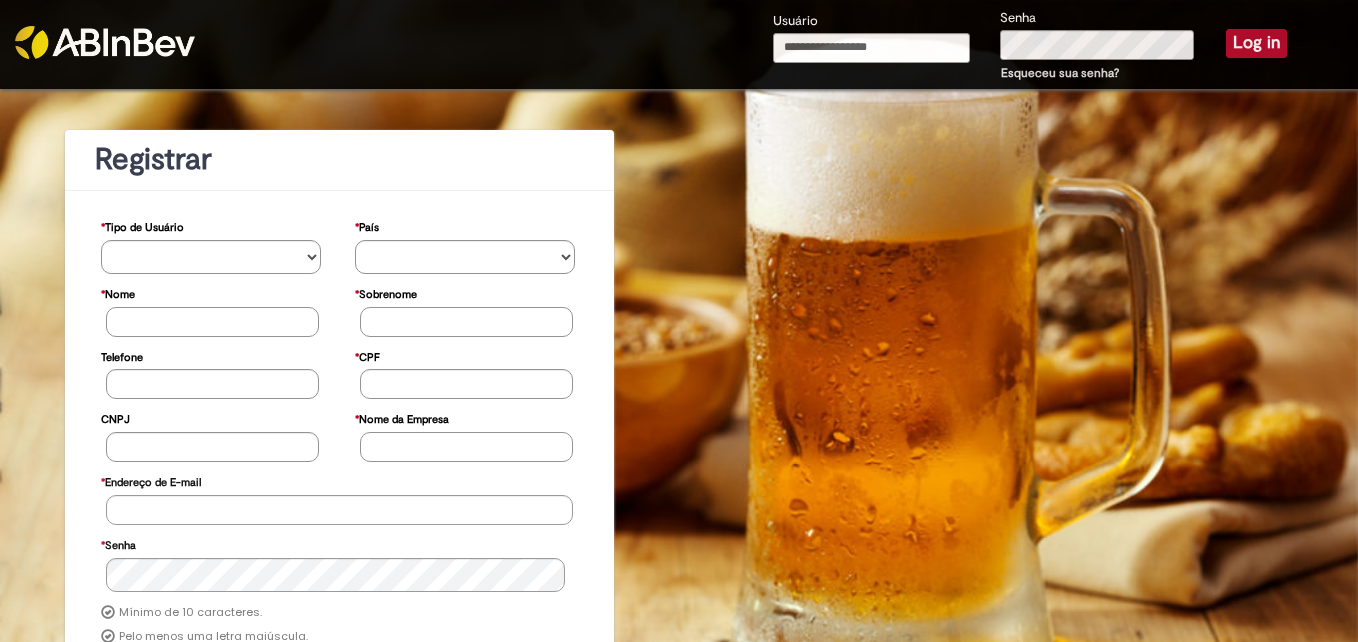click on "Usuário" at bounding box center [871, 48] 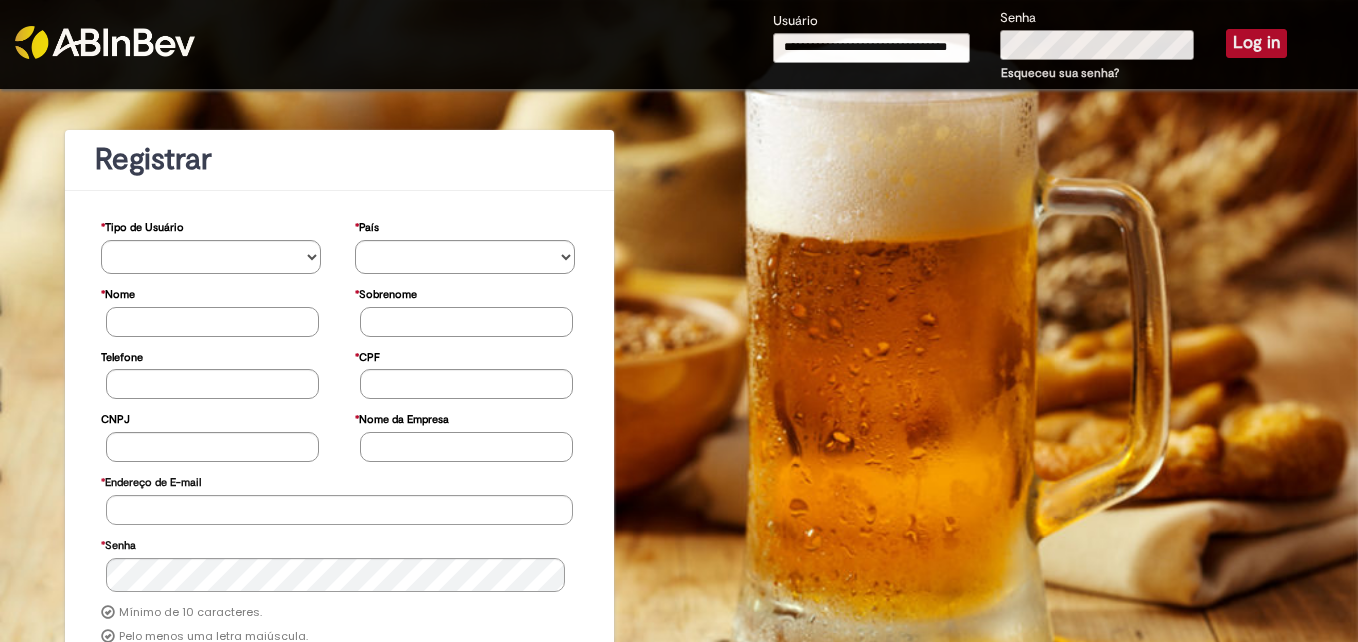 click on "Log in" at bounding box center [1256, 43] 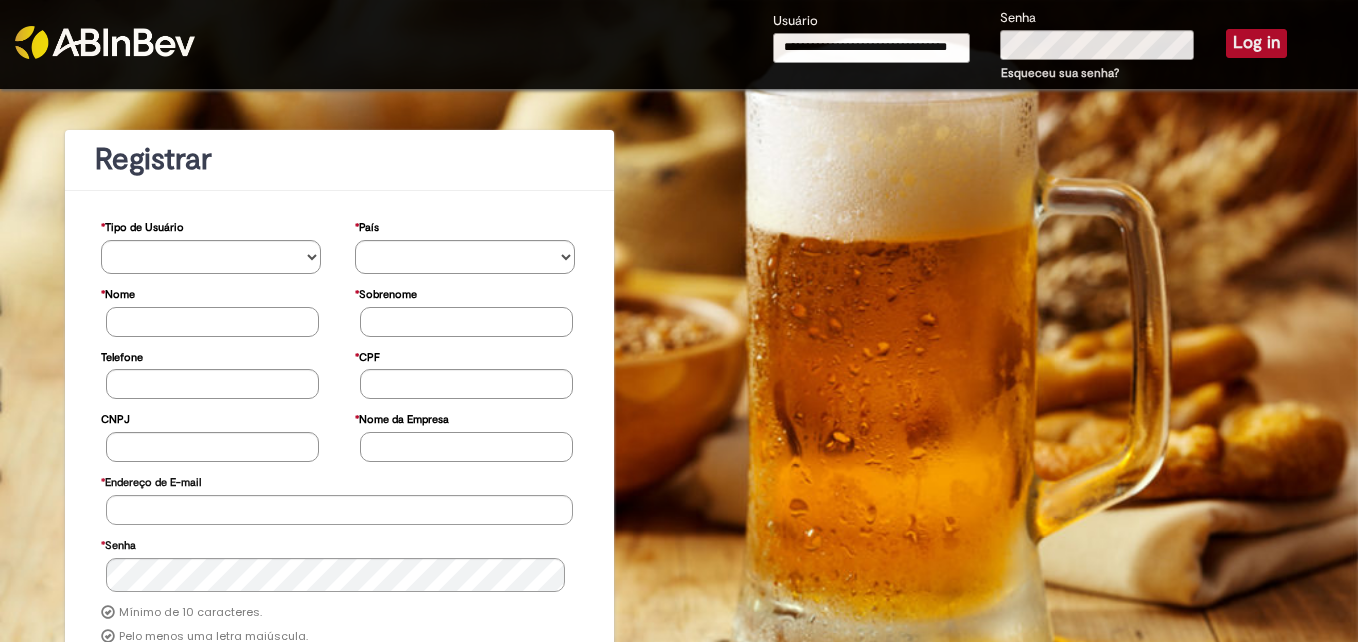 type 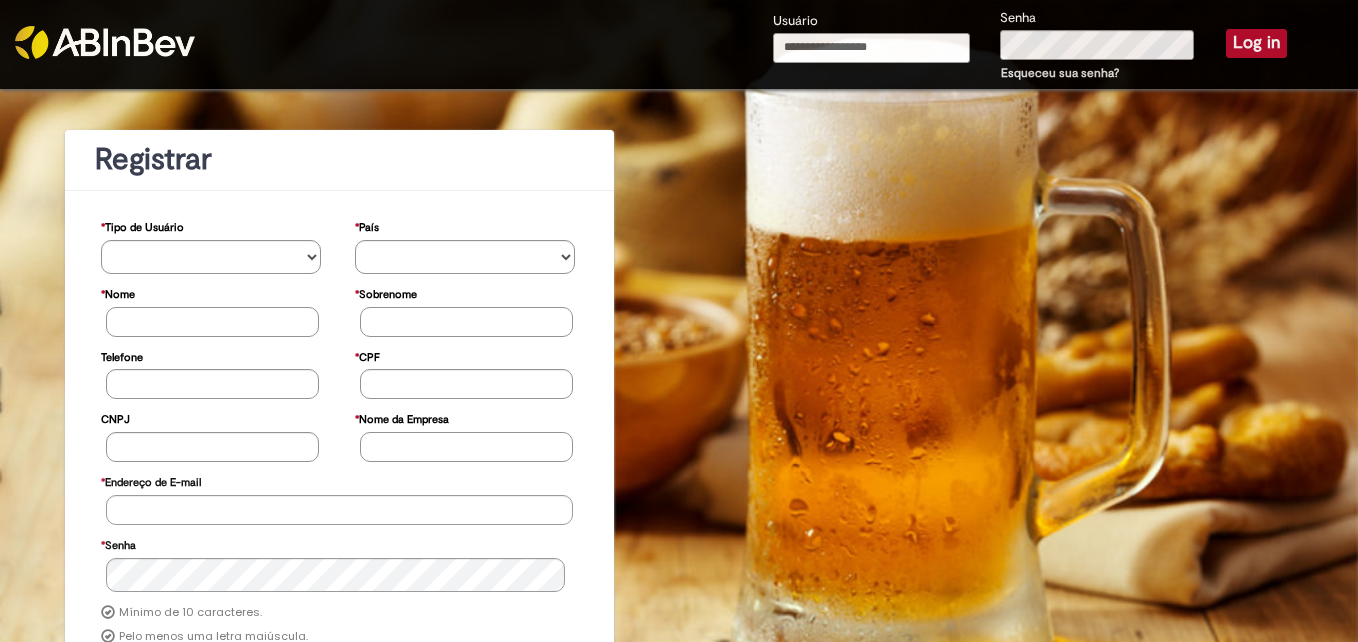 scroll, scrollTop: 0, scrollLeft: 0, axis: both 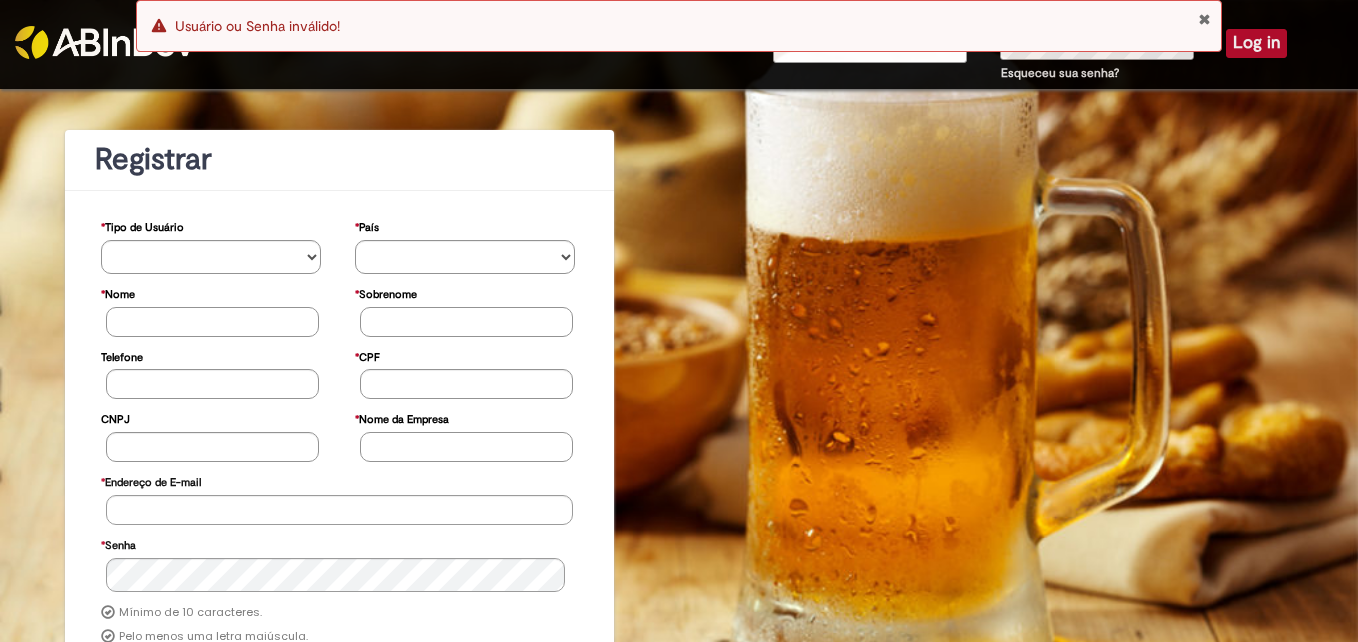 click on "Usuário
Senha       Esqueceu sua senha?
Log in" at bounding box center [1030, 46] 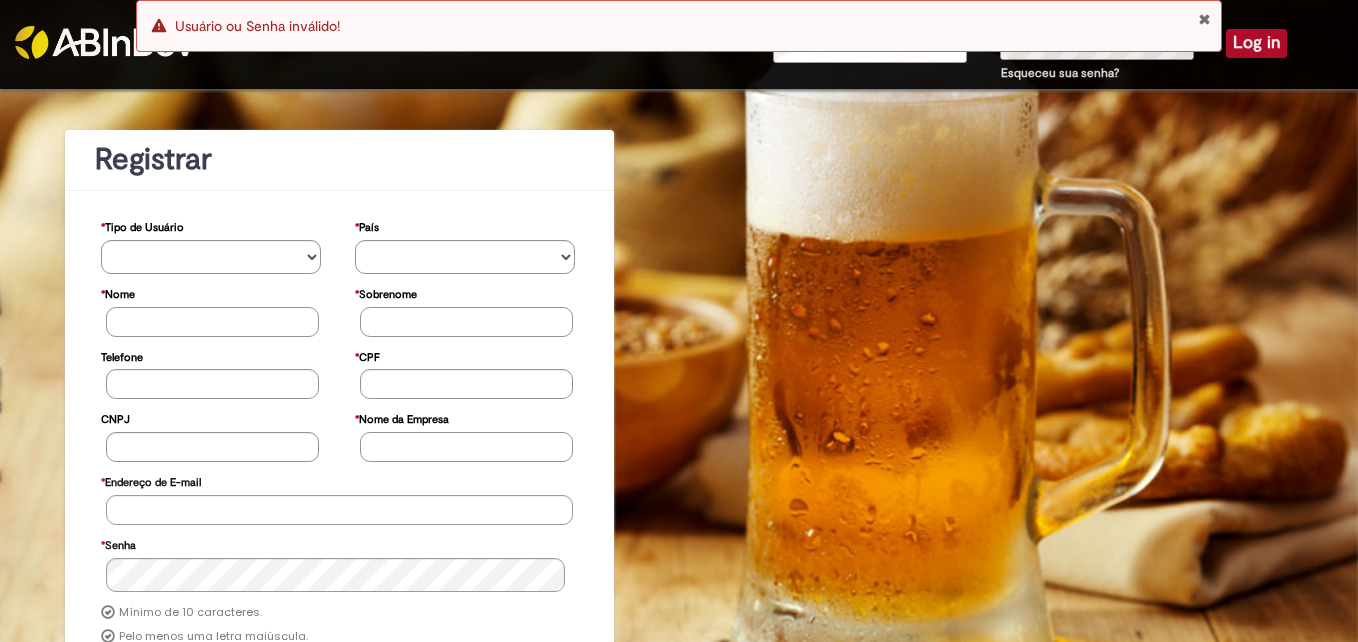 click at bounding box center (1204, 19) 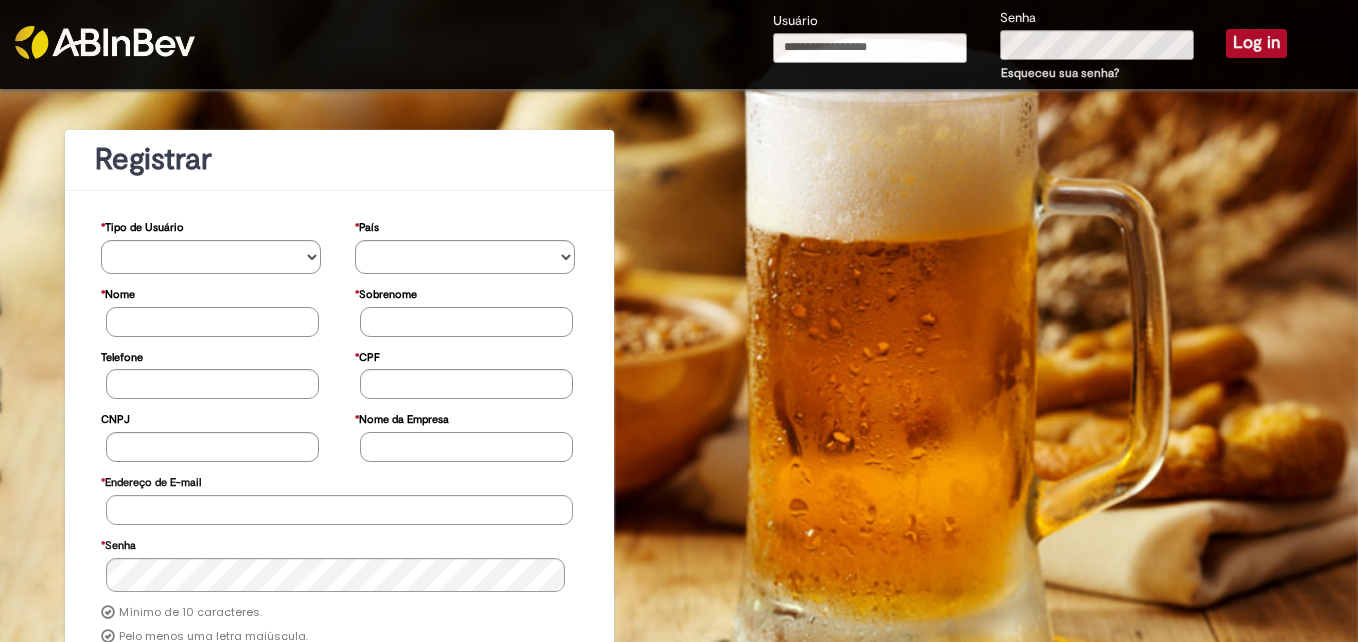 click on "Esqueceu sua senha?" at bounding box center [1060, 73] 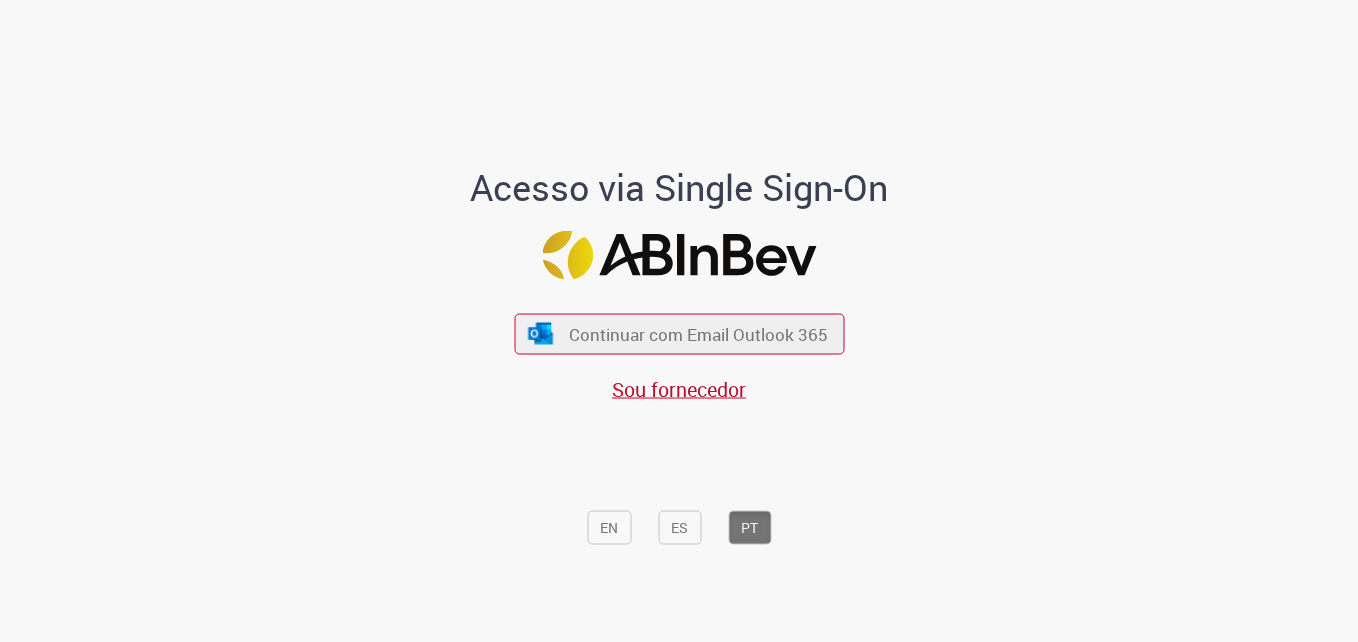 scroll, scrollTop: 0, scrollLeft: 0, axis: both 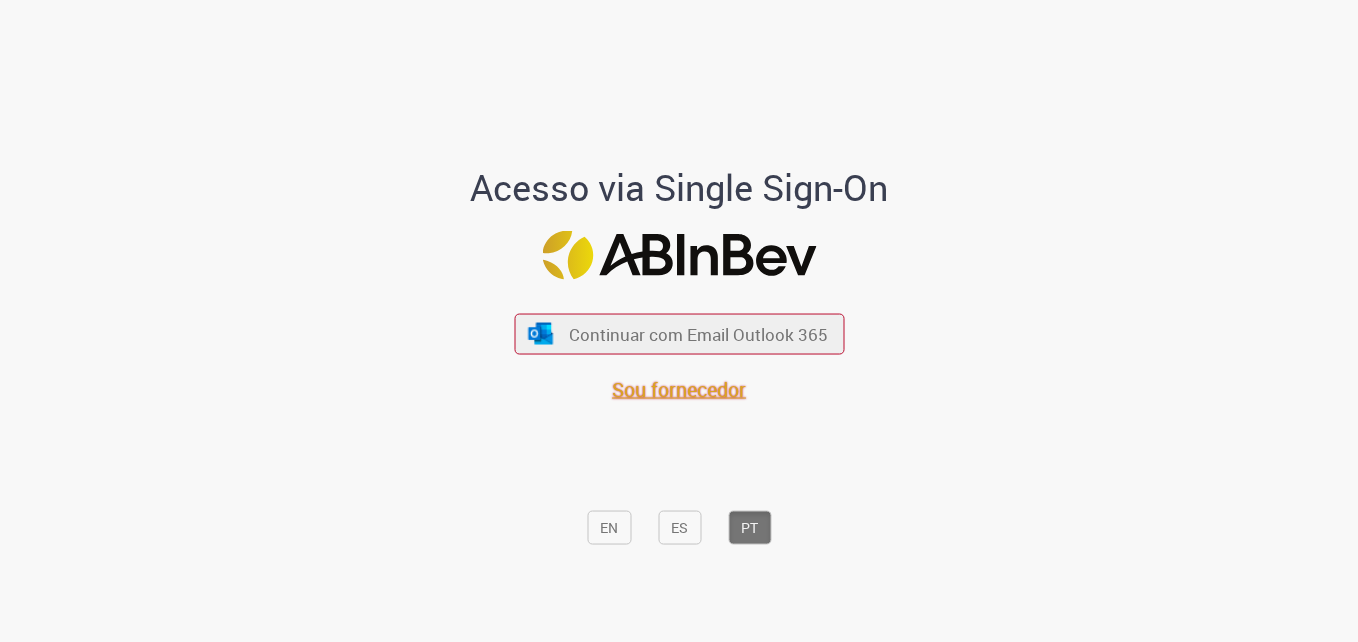 click on "Sou fornecedor" at bounding box center [679, 389] 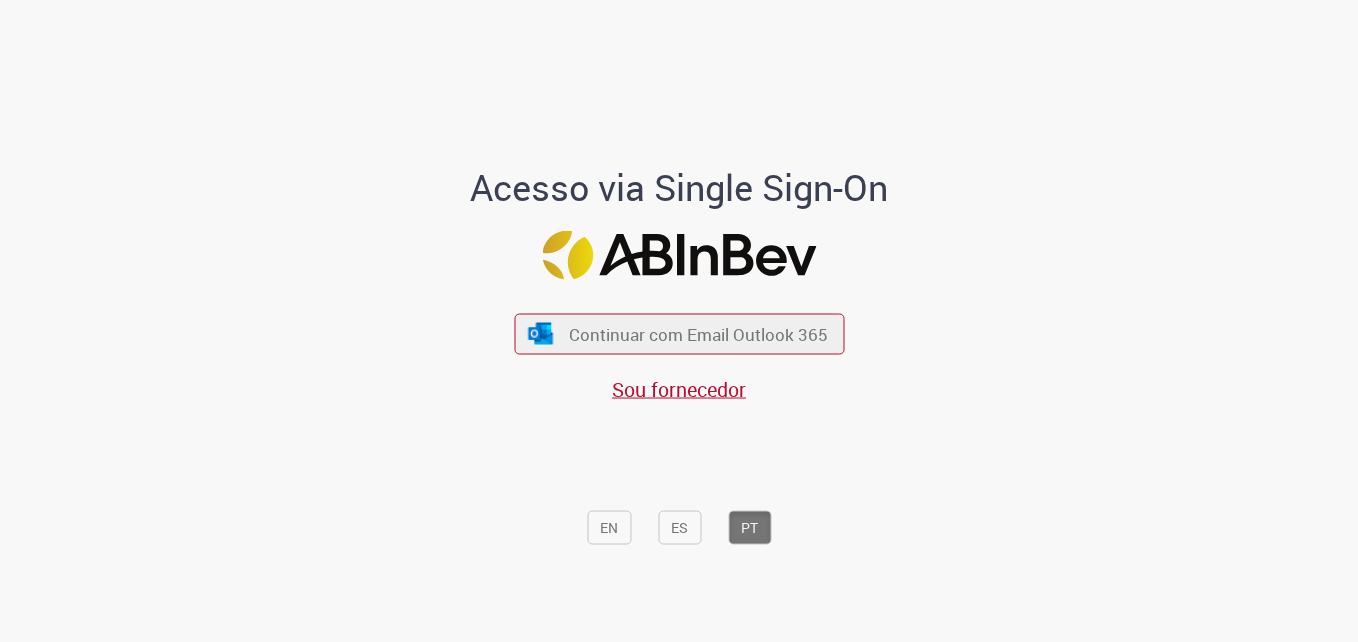 scroll, scrollTop: 0, scrollLeft: 0, axis: both 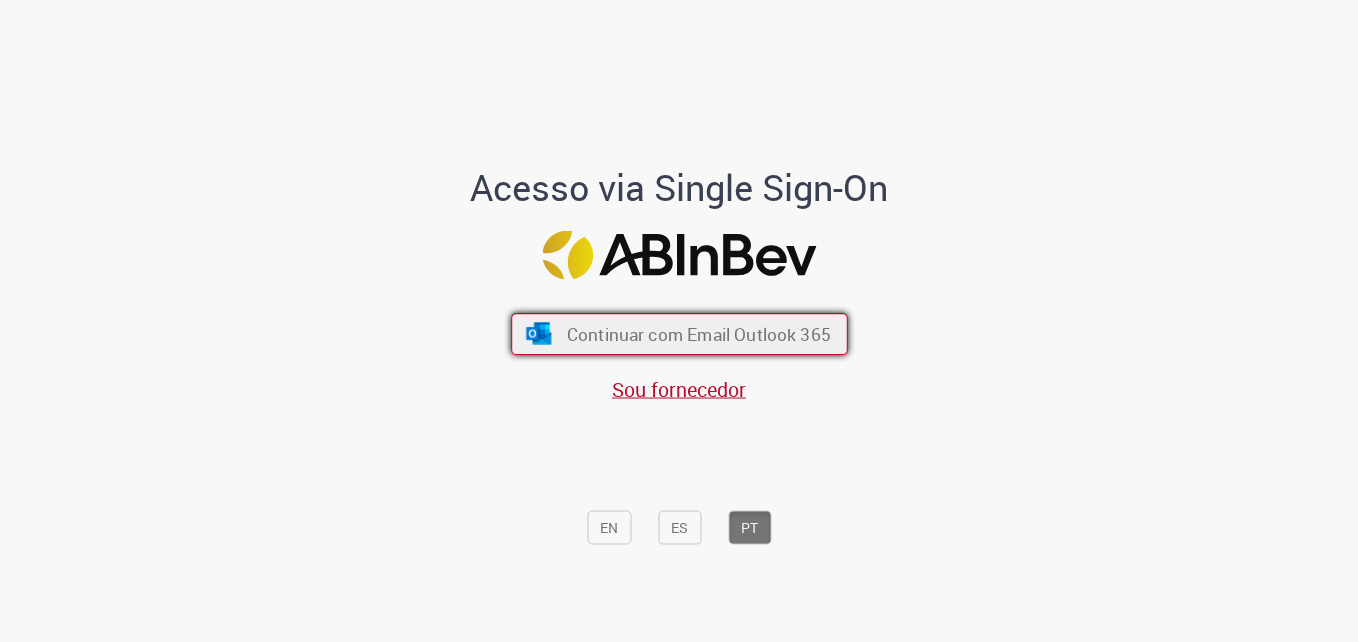 click on "Continuar com Email Outlook 365" at bounding box center [698, 333] 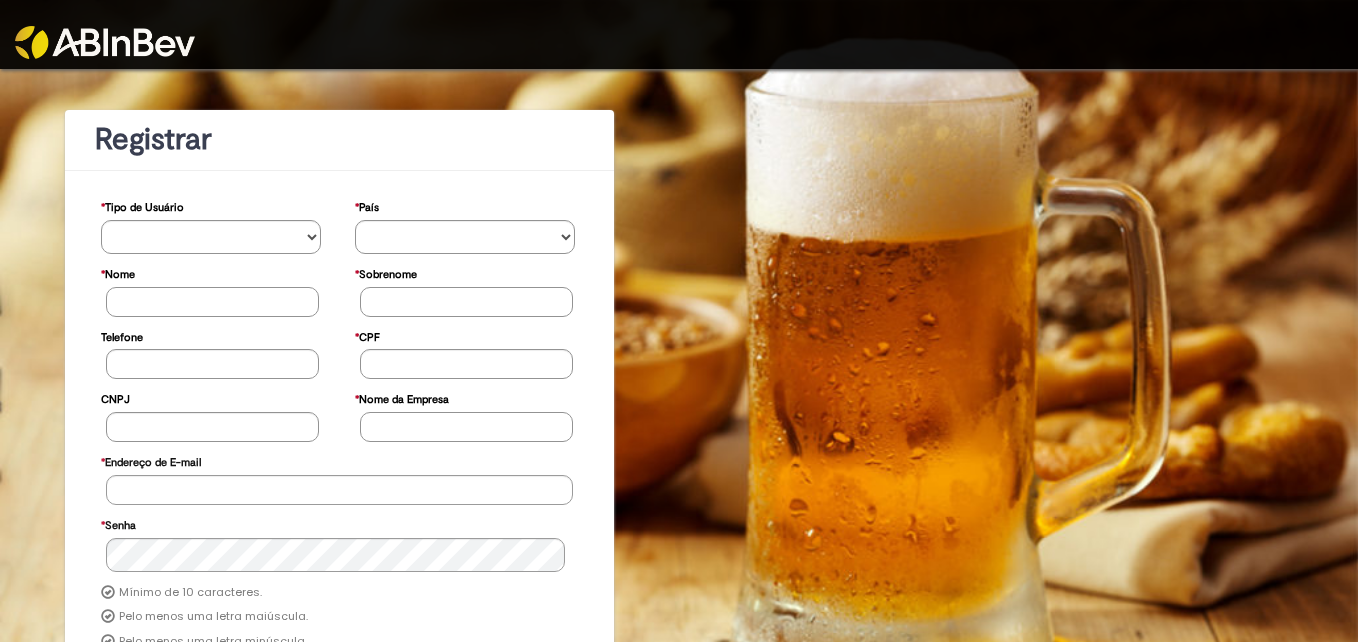 scroll, scrollTop: 0, scrollLeft: 0, axis: both 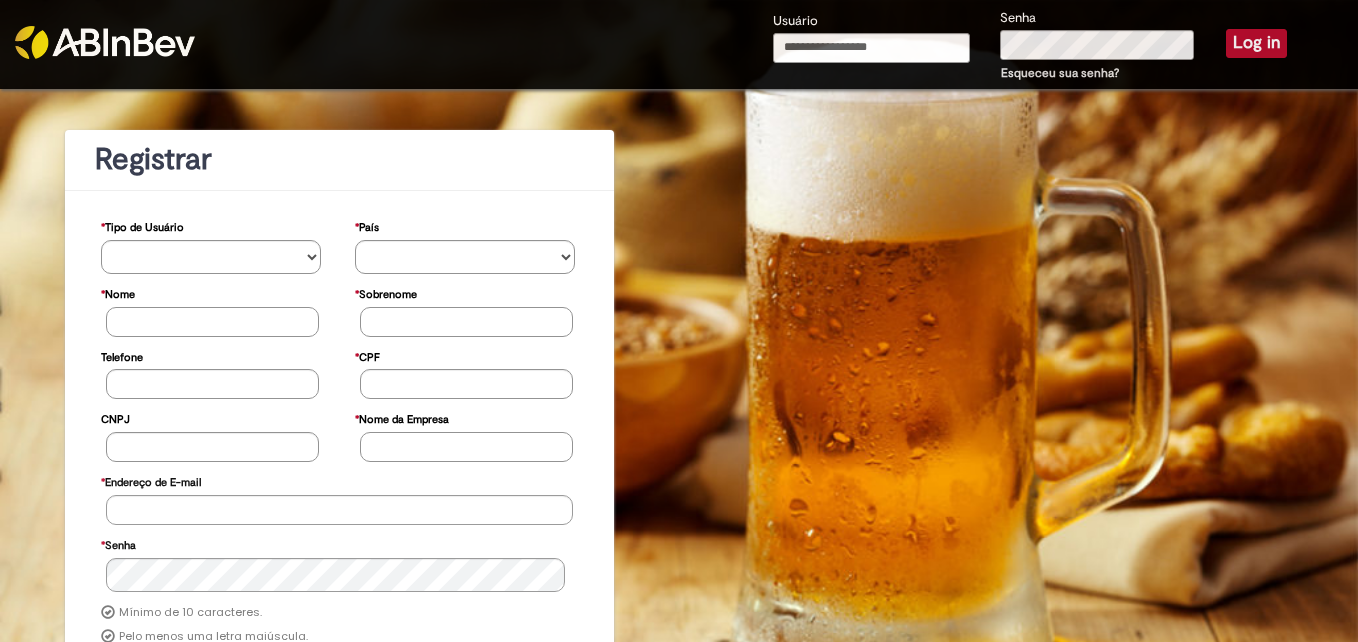 click on "Usuário" at bounding box center (871, 48) 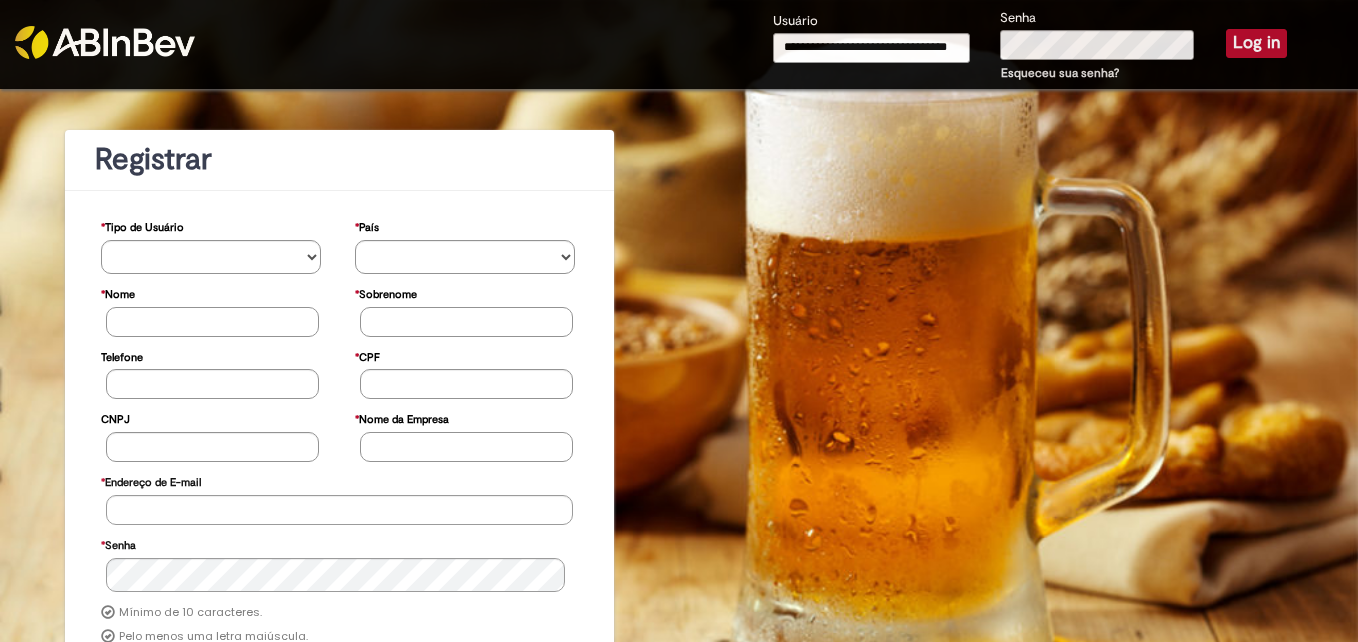 scroll, scrollTop: 0, scrollLeft: 14, axis: horizontal 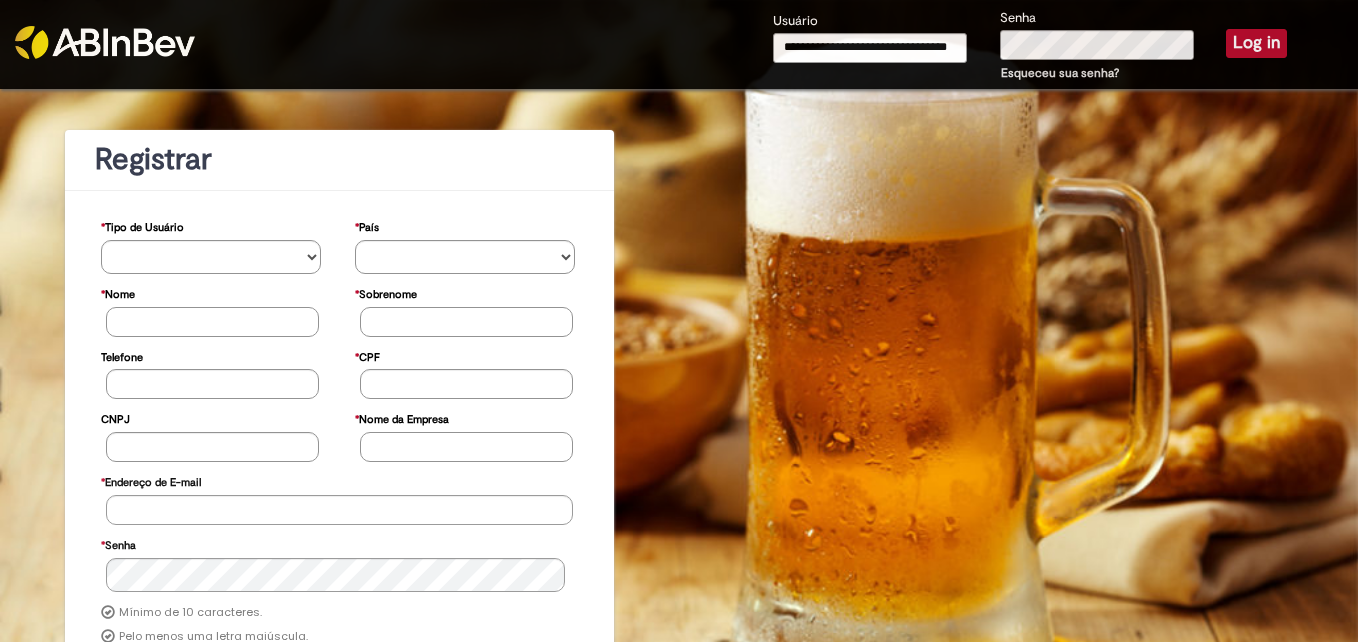drag, startPoint x: 927, startPoint y: 50, endPoint x: 966, endPoint y: 48, distance: 39.051247 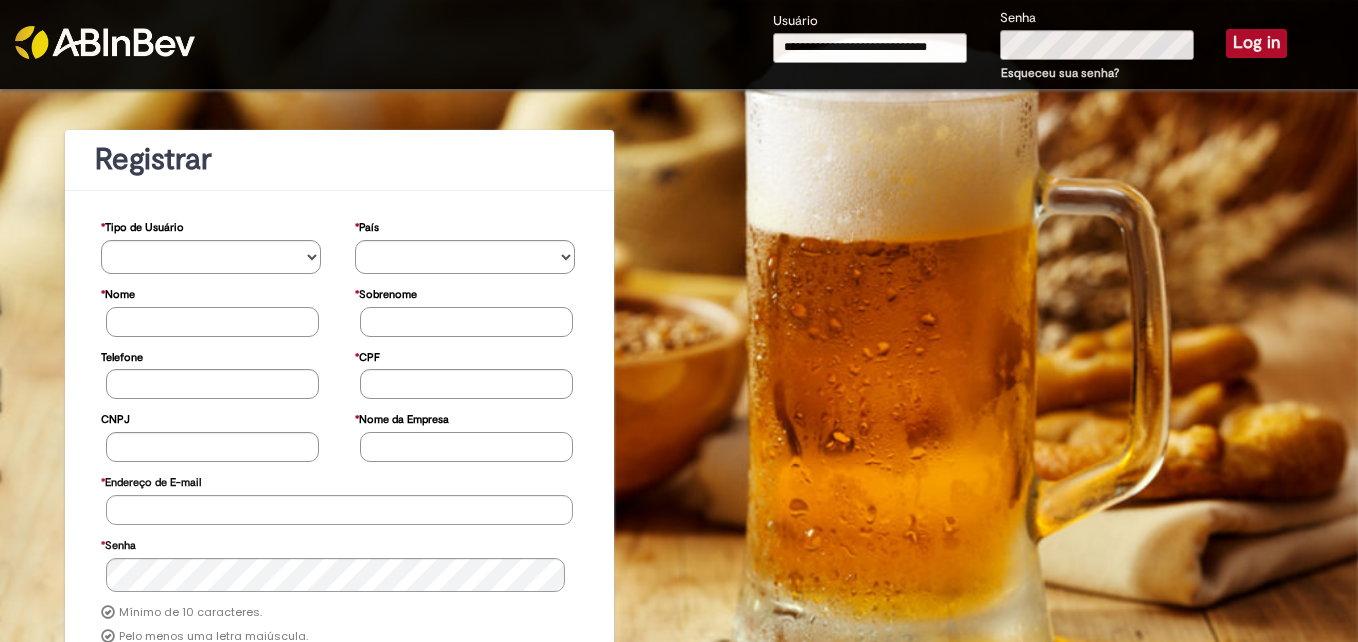 scroll, scrollTop: 0, scrollLeft: 0, axis: both 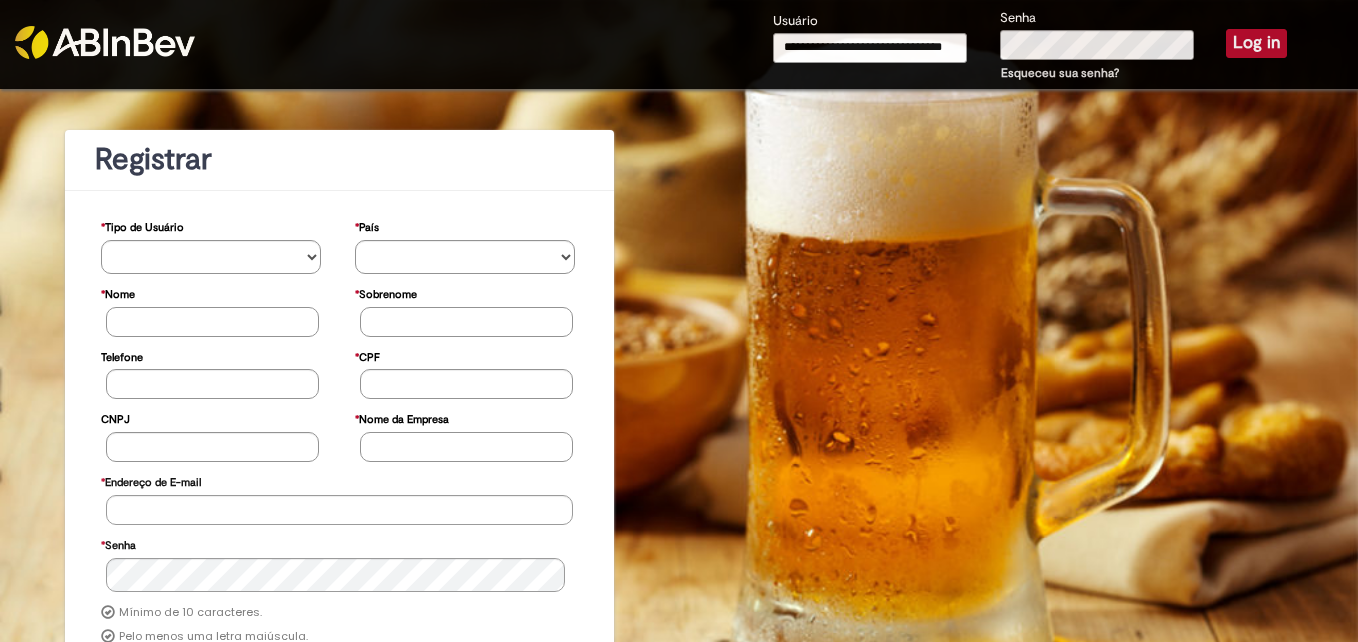 type on "**********" 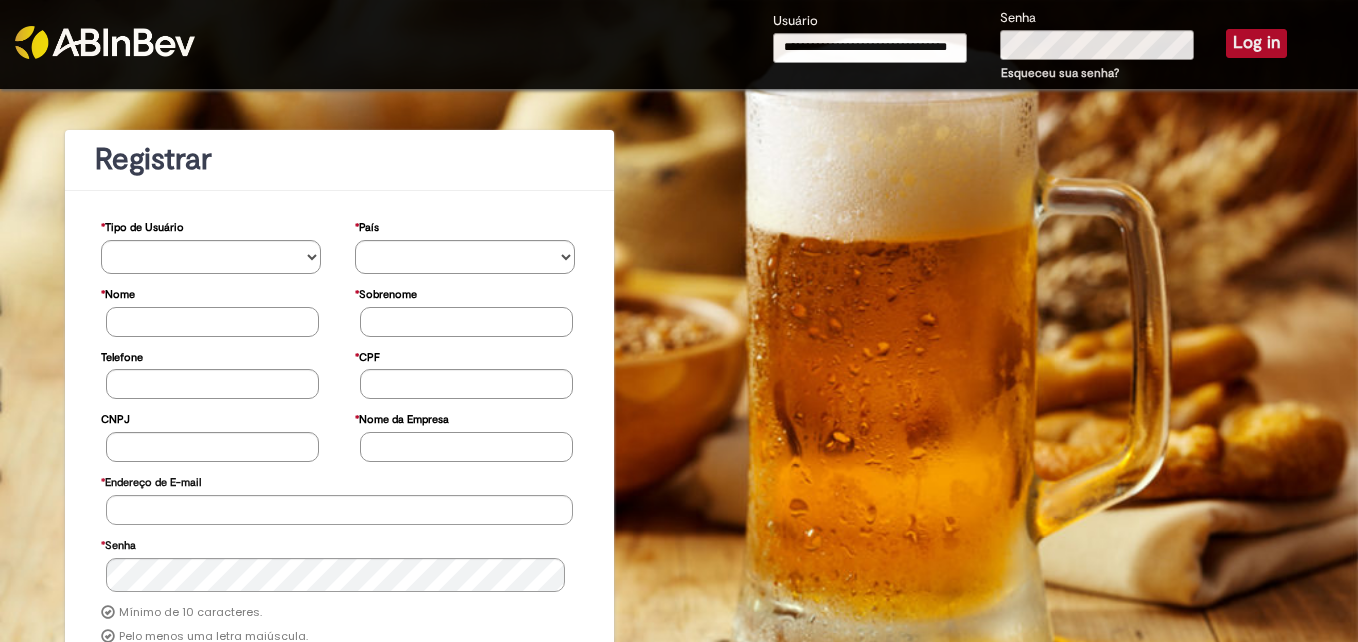 scroll, scrollTop: 0, scrollLeft: 14, axis: horizontal 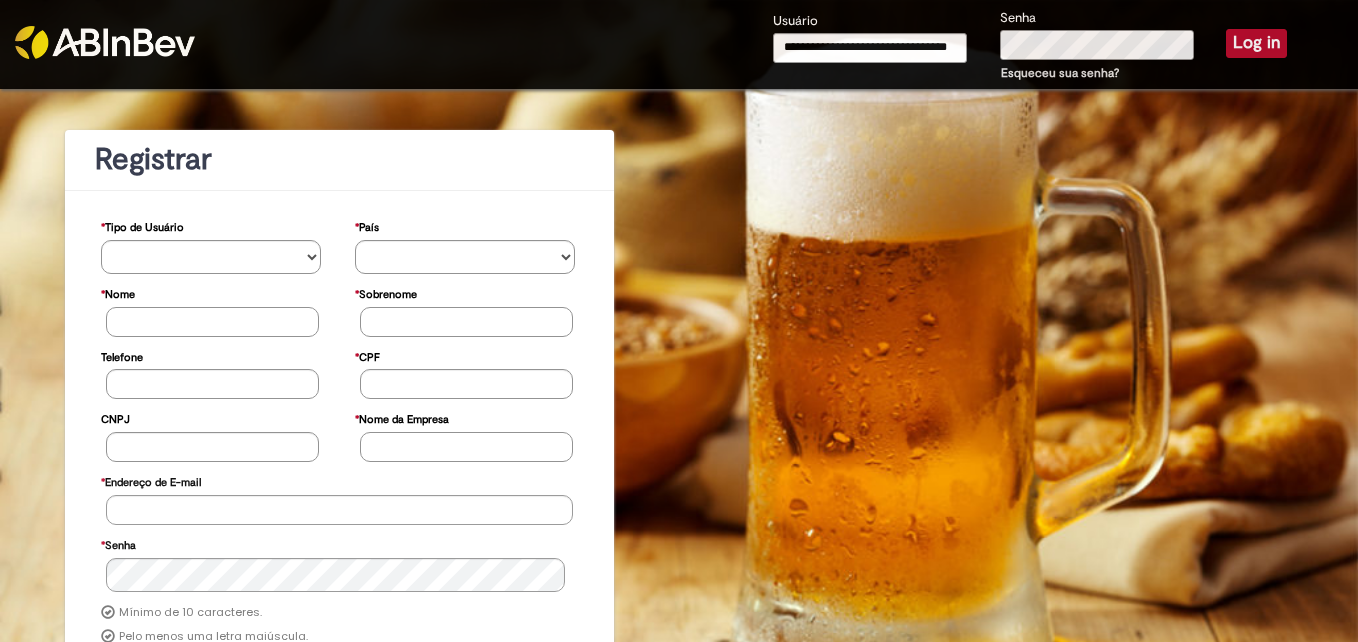 click on "Log in" at bounding box center (1256, 43) 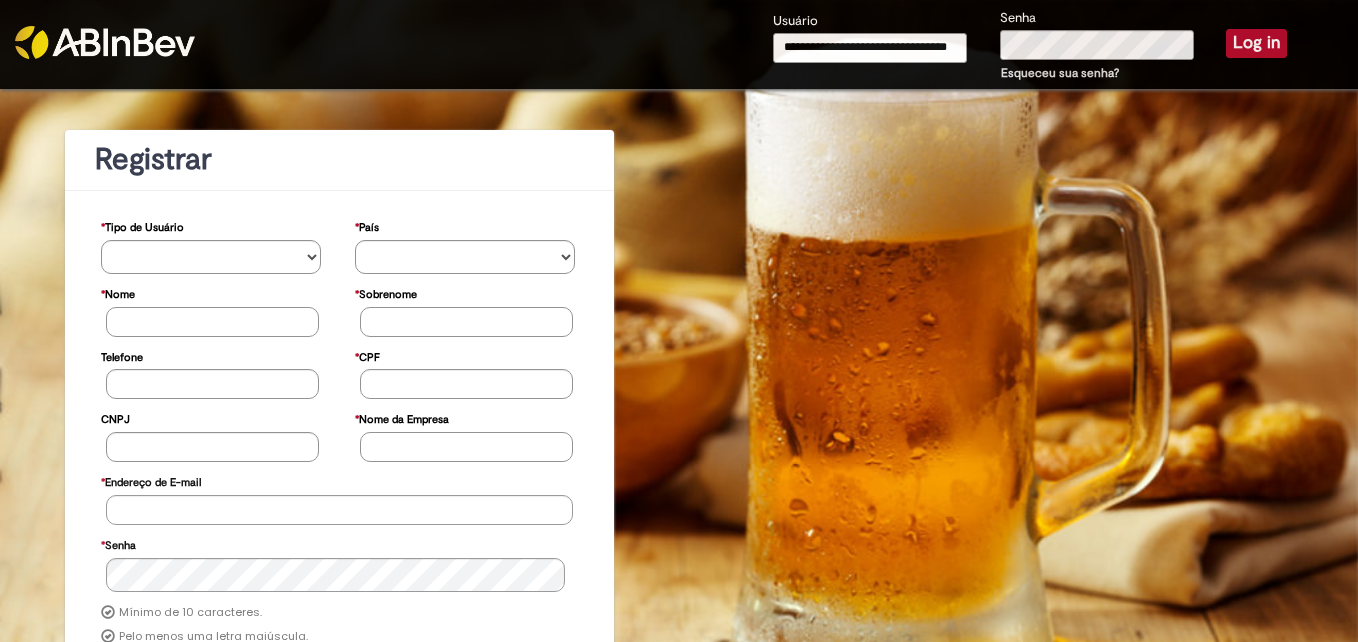 type 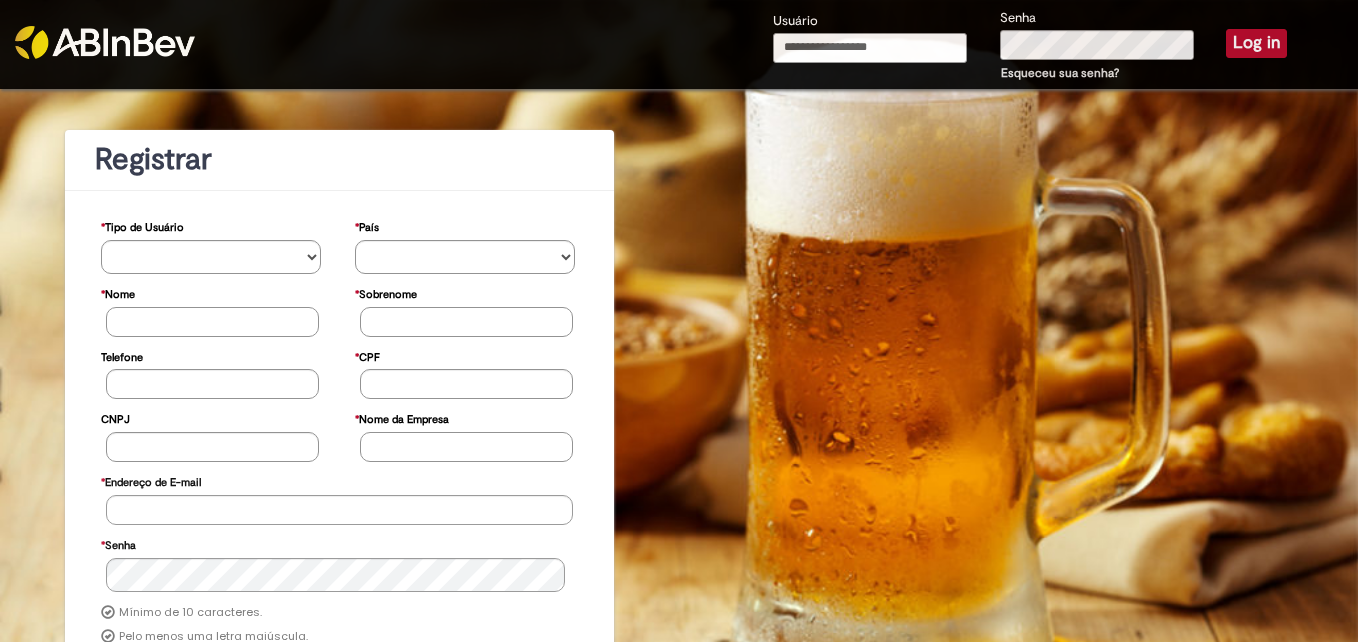 scroll, scrollTop: 0, scrollLeft: 0, axis: both 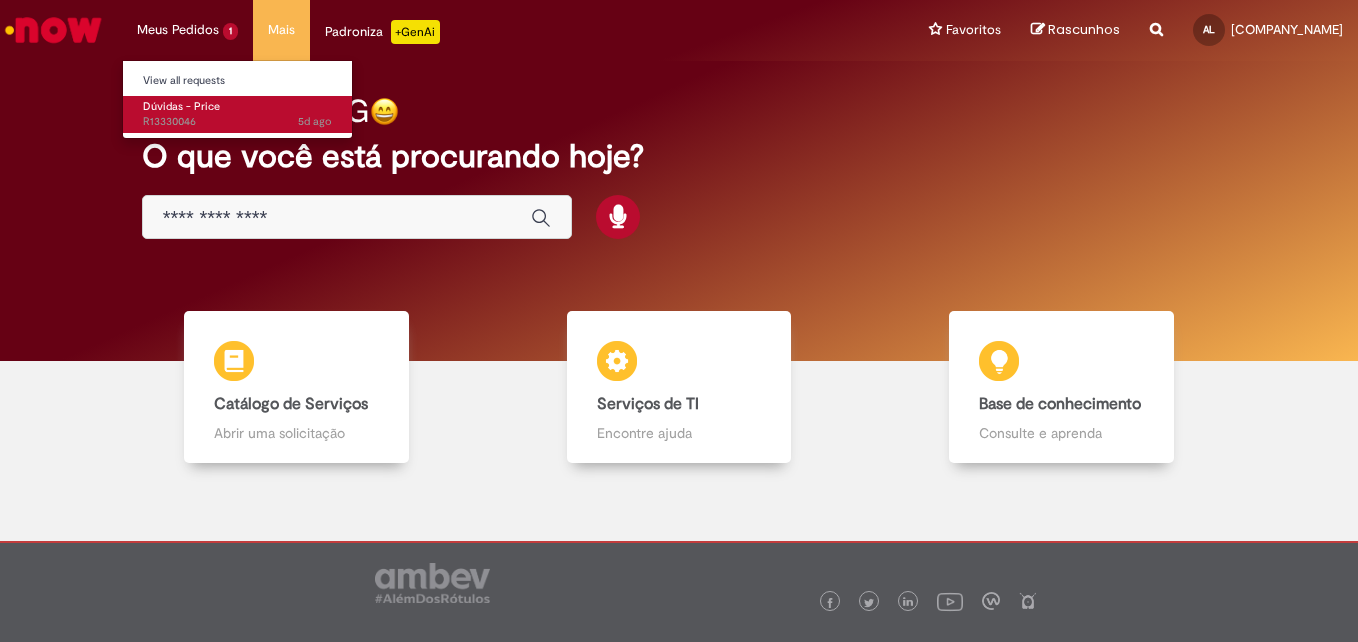 click on "R13330046" at bounding box center (169, 121) 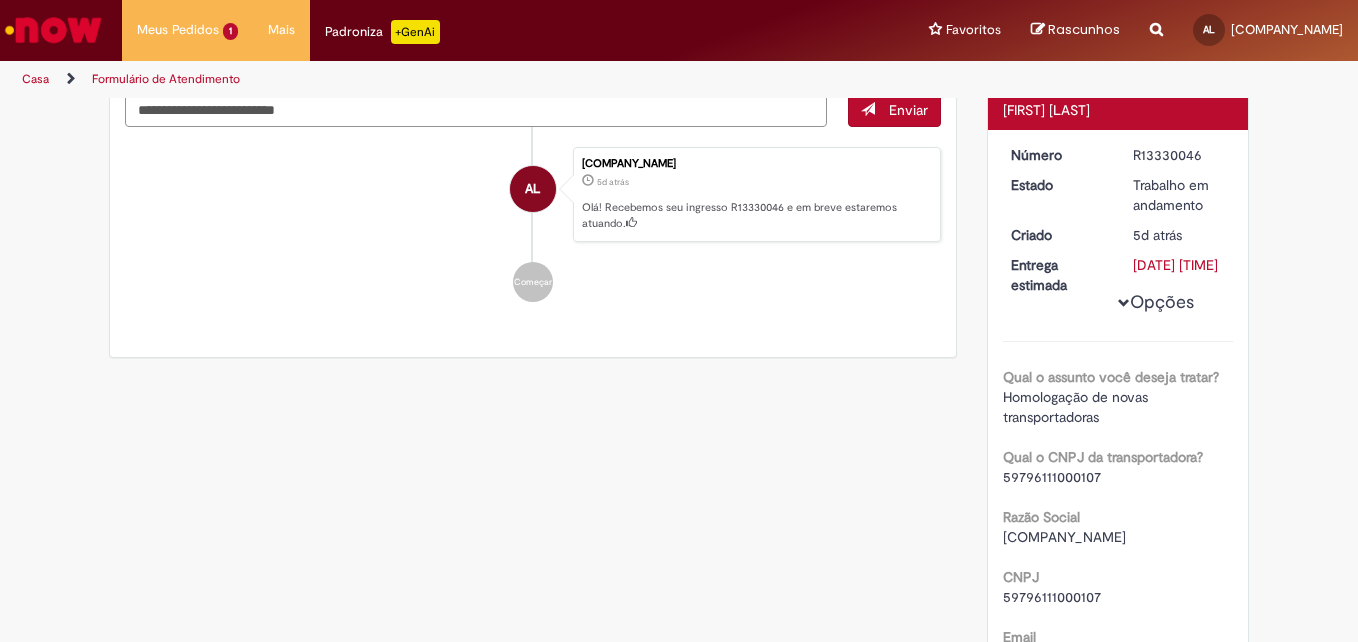 scroll, scrollTop: 0, scrollLeft: 0, axis: both 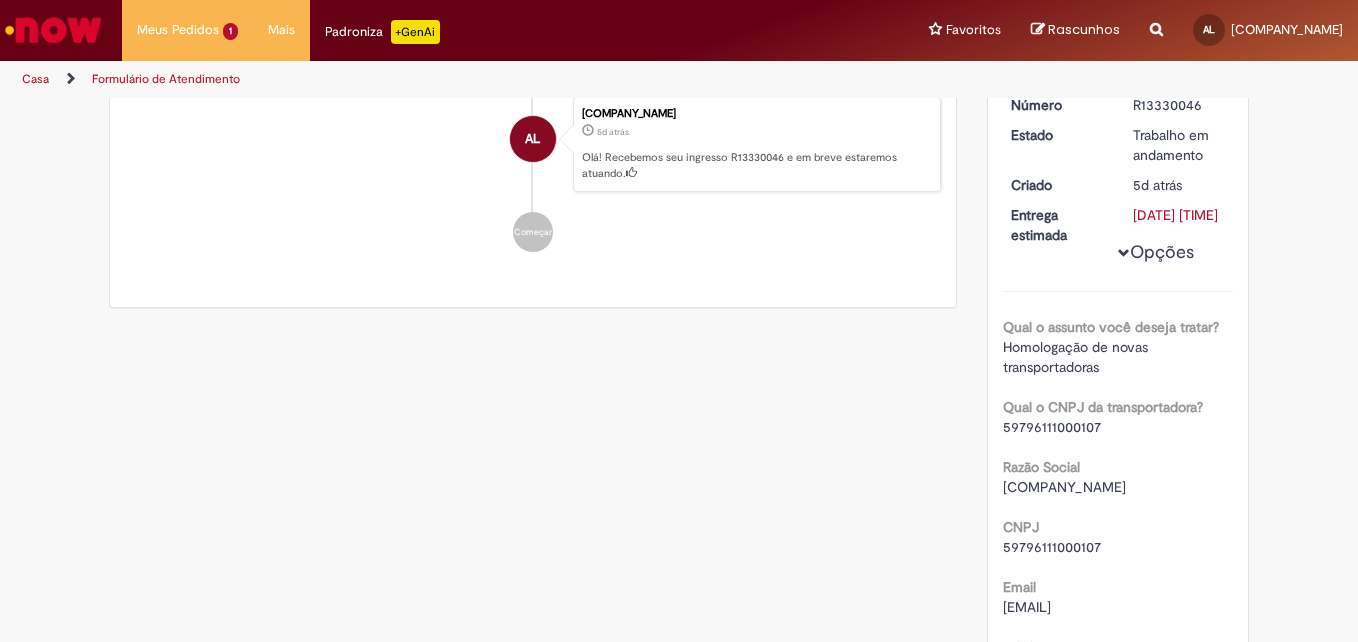 click at bounding box center [1124, 253] 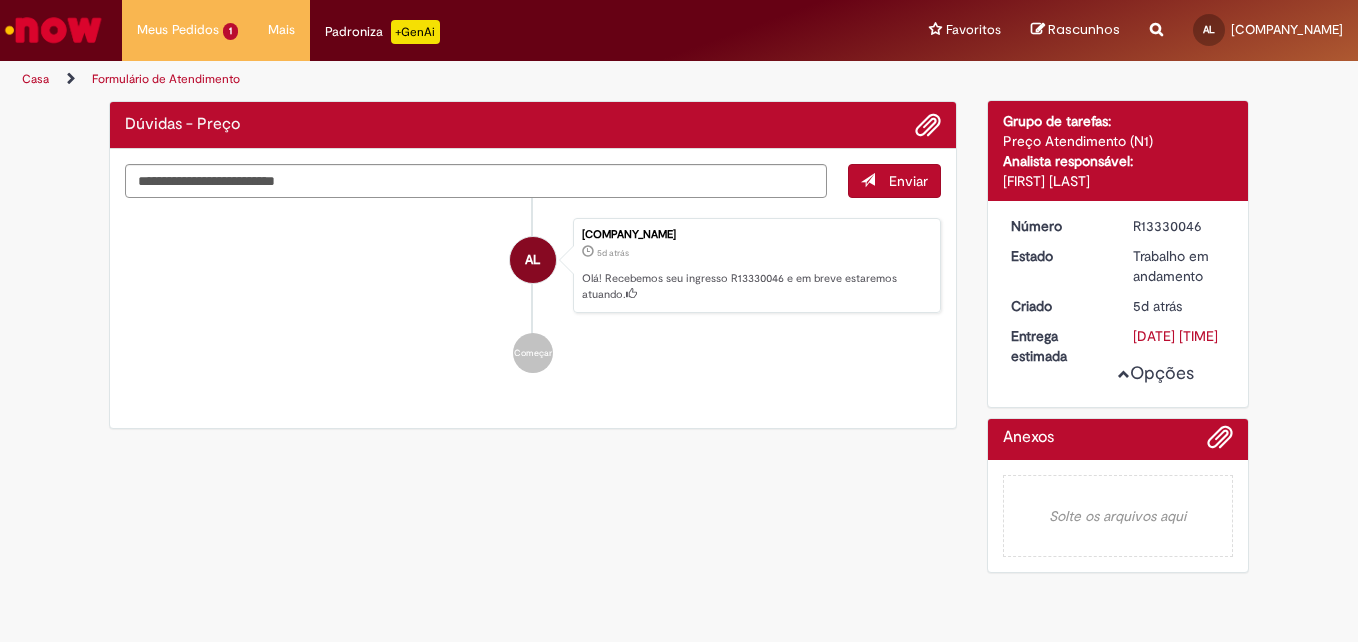 scroll, scrollTop: 114, scrollLeft: 0, axis: vertical 